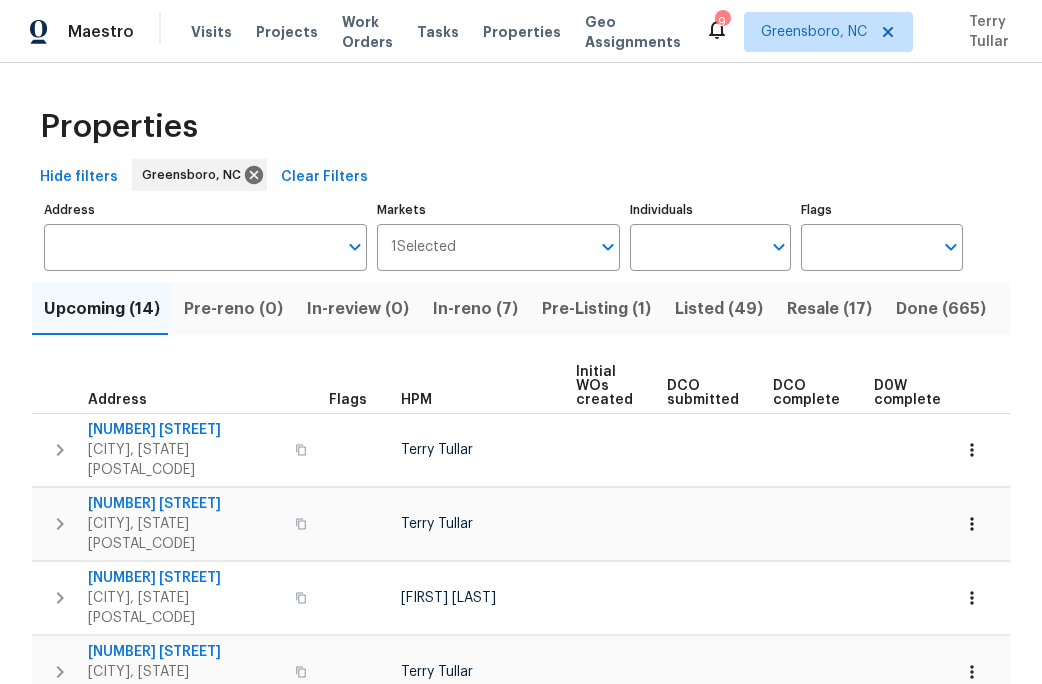 scroll, scrollTop: 0, scrollLeft: 0, axis: both 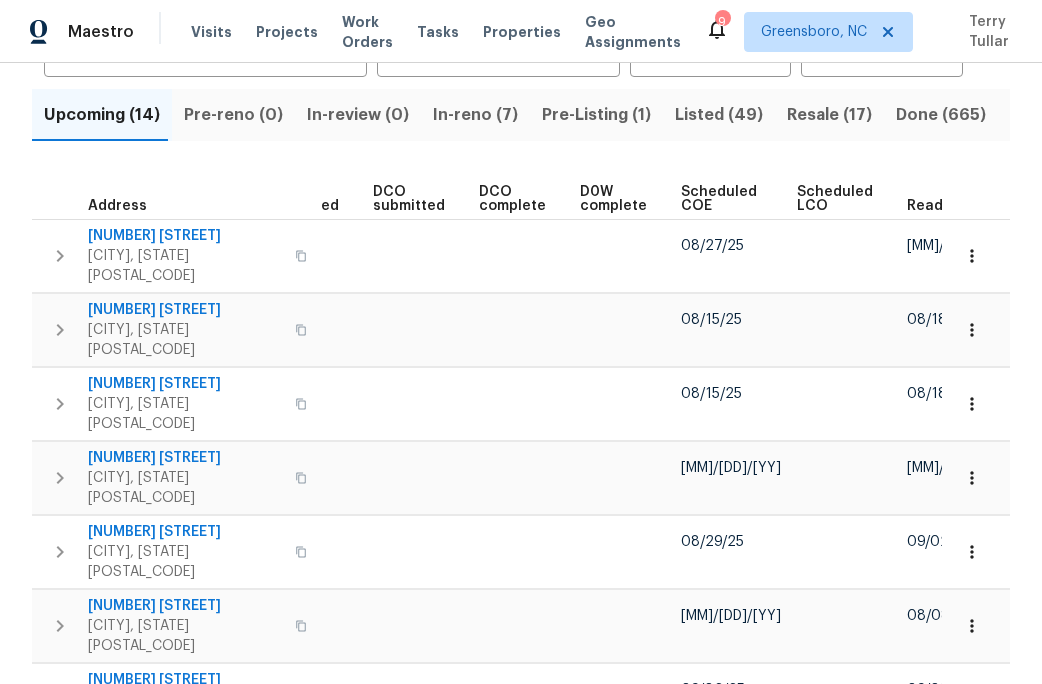click on "Ready Date" at bounding box center [947, 206] 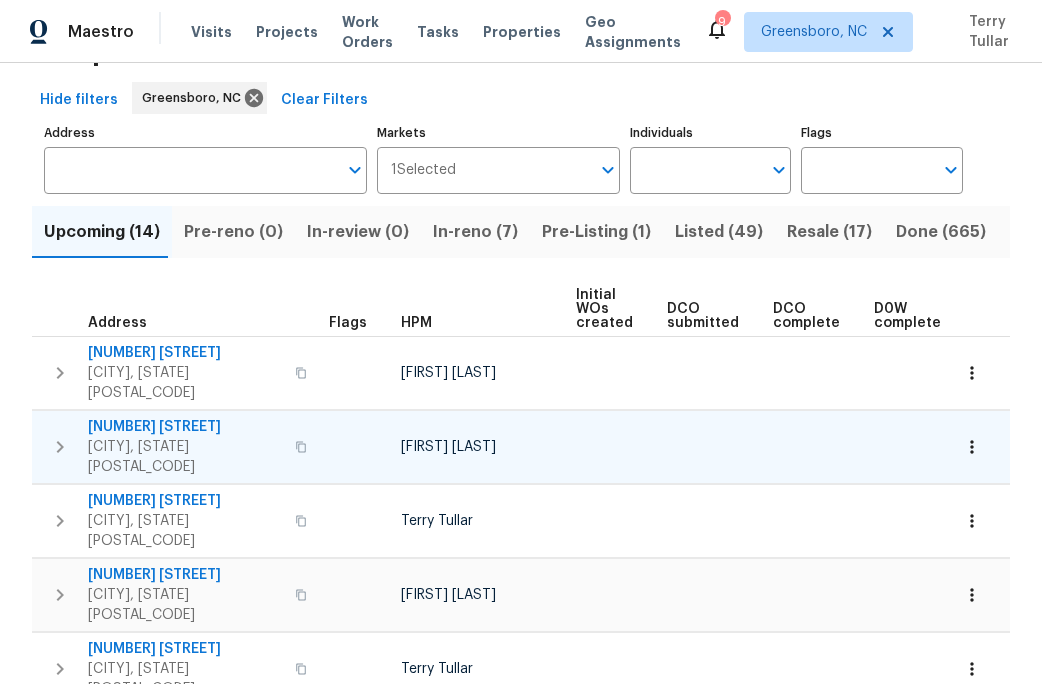 scroll, scrollTop: 76, scrollLeft: 0, axis: vertical 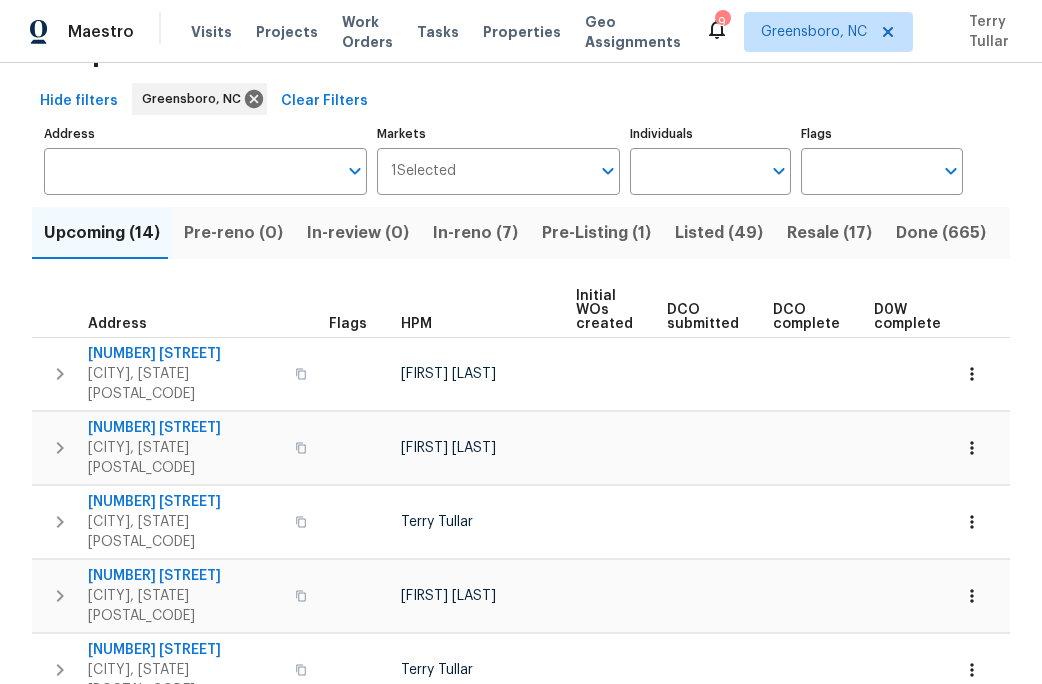 click on "Pre-Listing (1)" at bounding box center (596, 233) 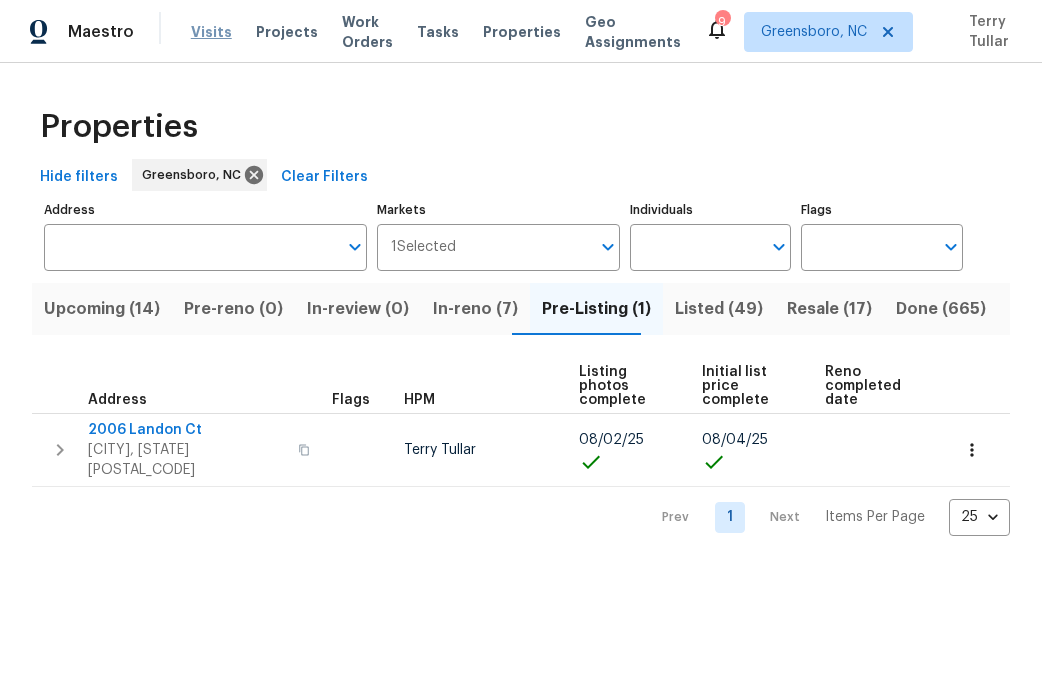 click on "Visits" at bounding box center [211, 32] 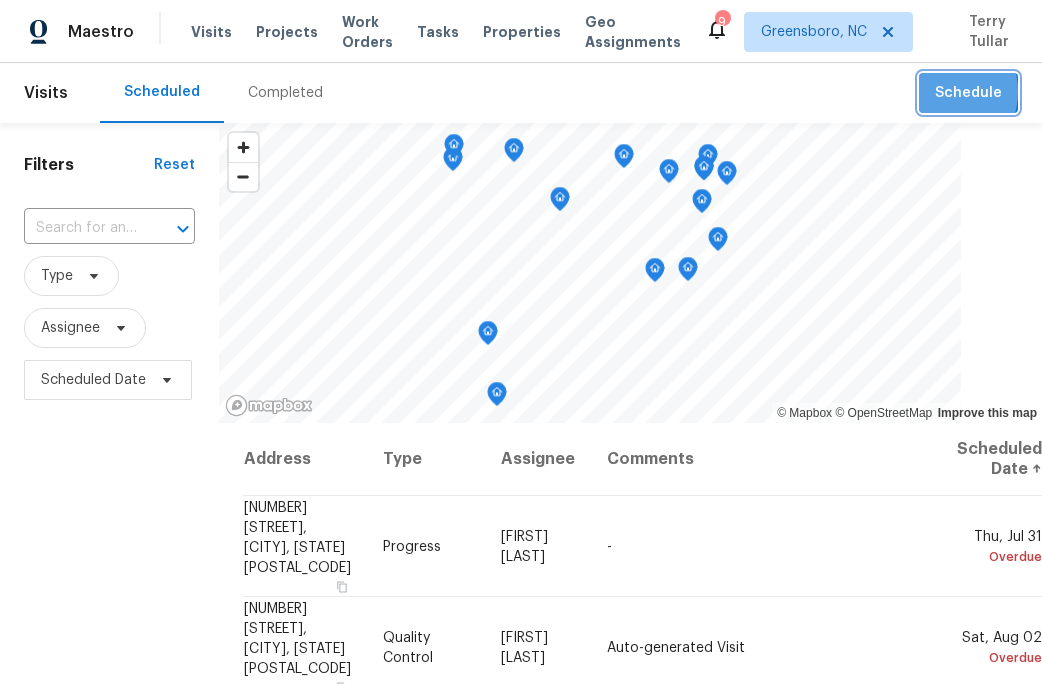 click on "Schedule" at bounding box center [968, 93] 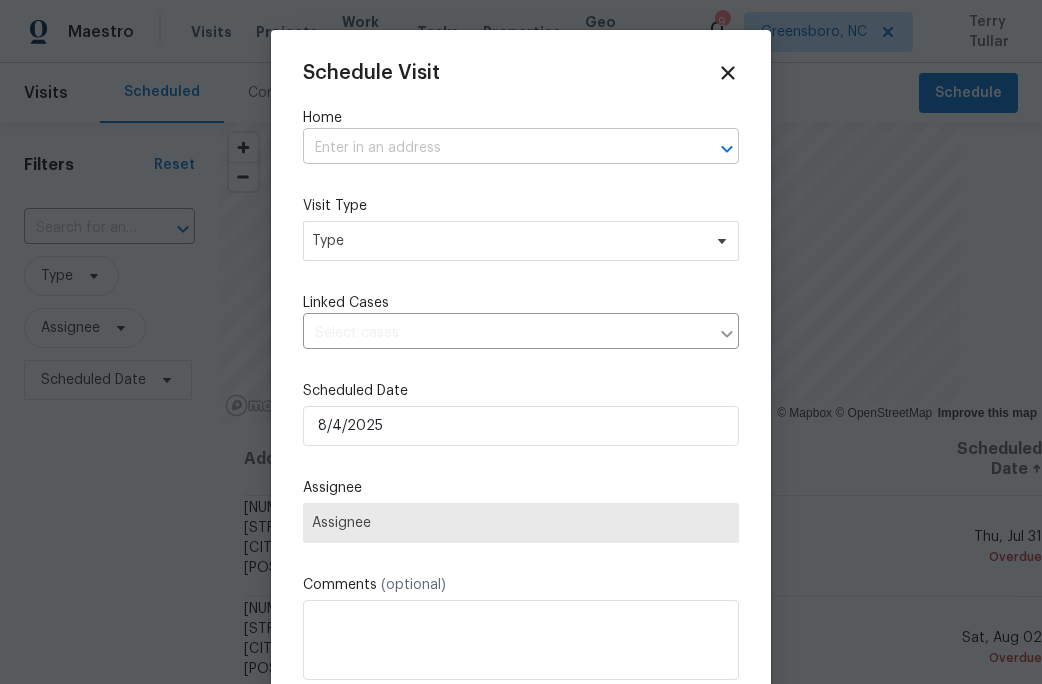 click at bounding box center (493, 148) 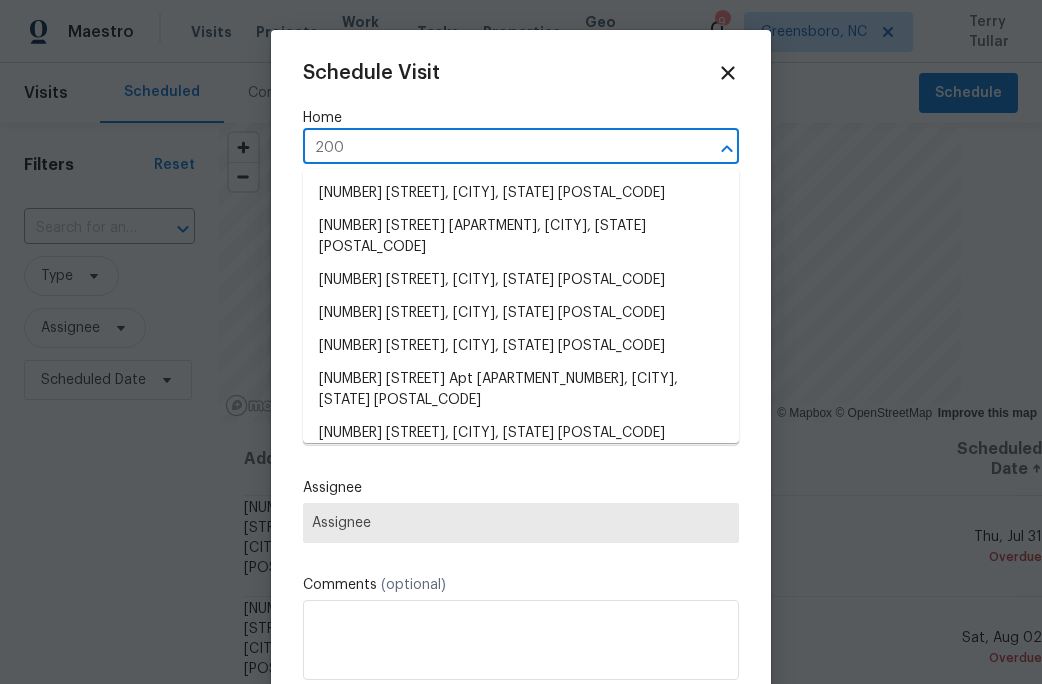 type on "2006" 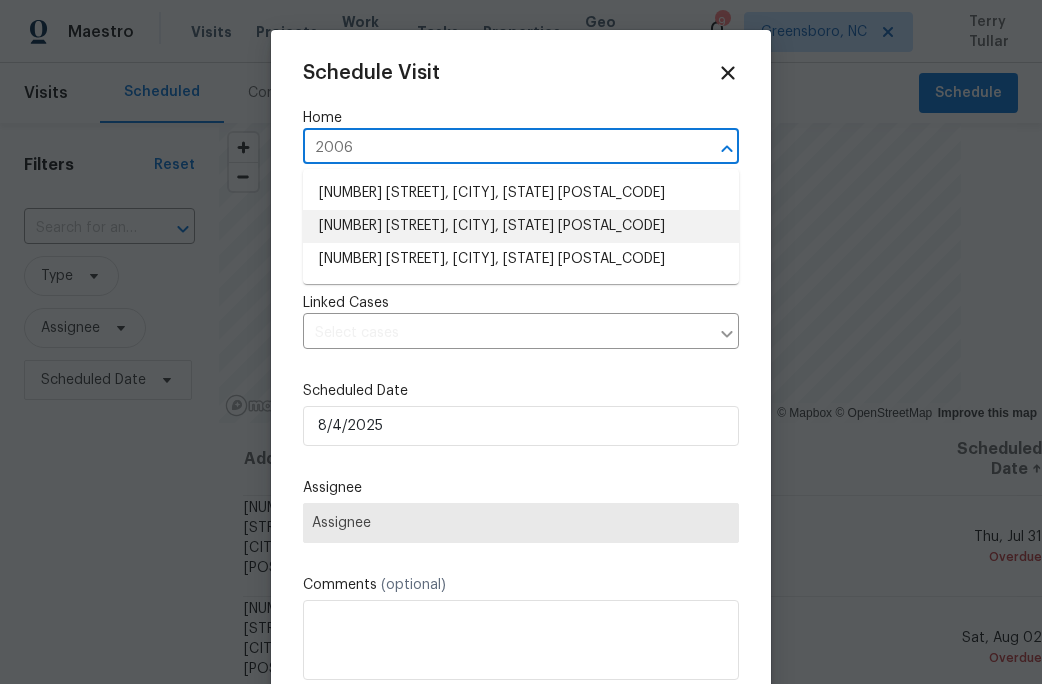 click on "[NUMBER] [STREET], [CITY], [STATE] [POSTAL_CODE]" at bounding box center (521, 226) 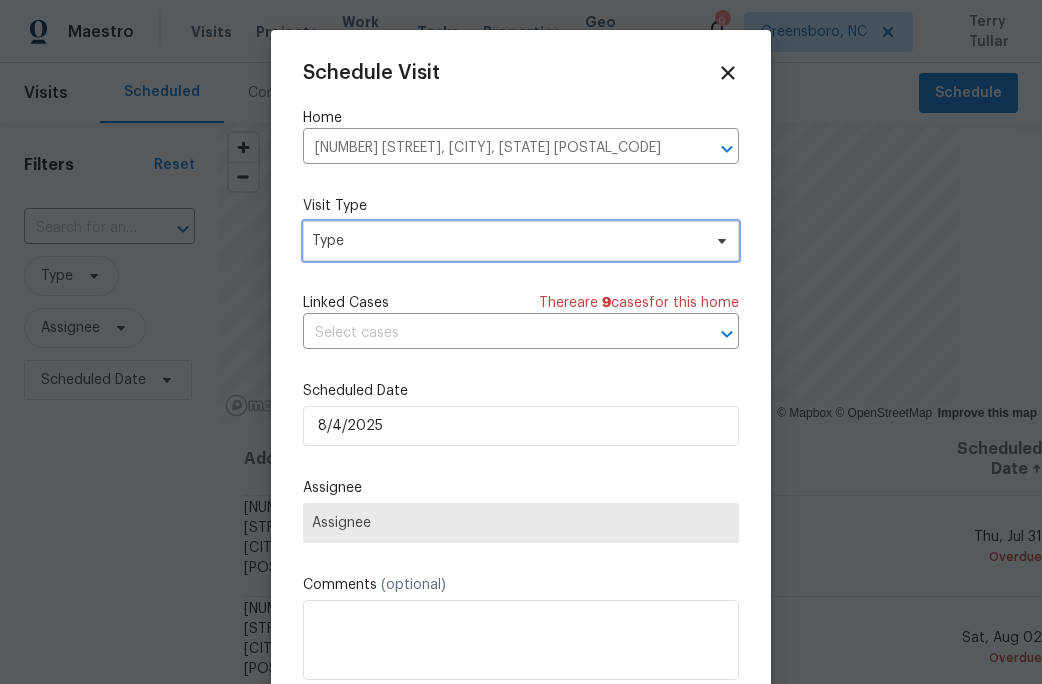 click on "Type" at bounding box center (521, 241) 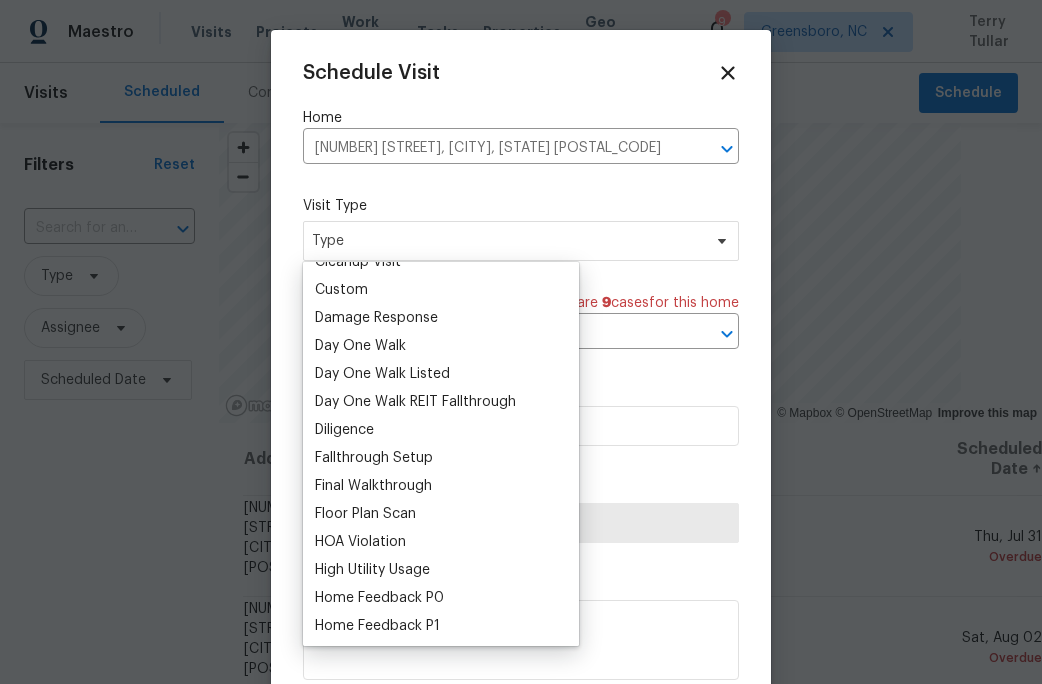 scroll, scrollTop: 289, scrollLeft: 0, axis: vertical 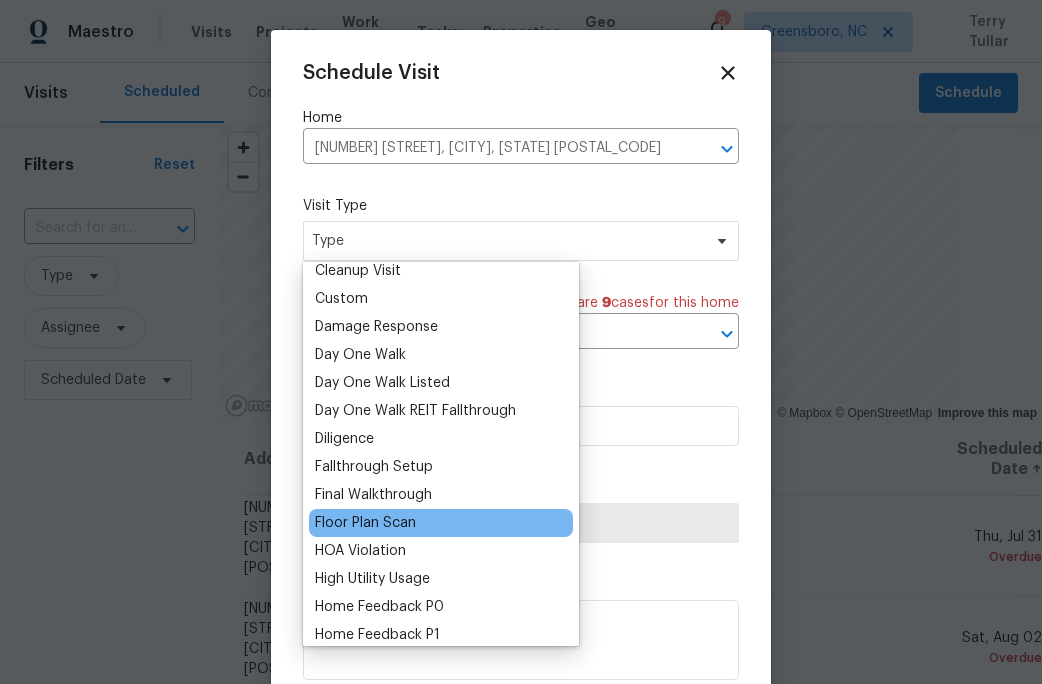 click on "Floor Plan Scan" at bounding box center (441, 523) 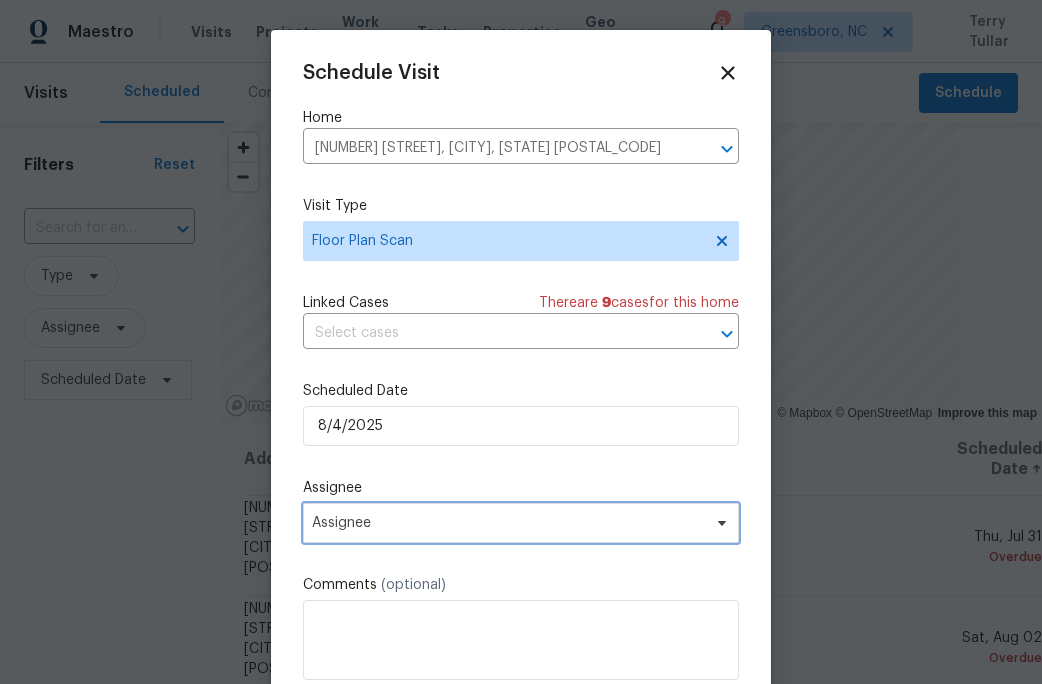 click on "Assignee" at bounding box center [508, 523] 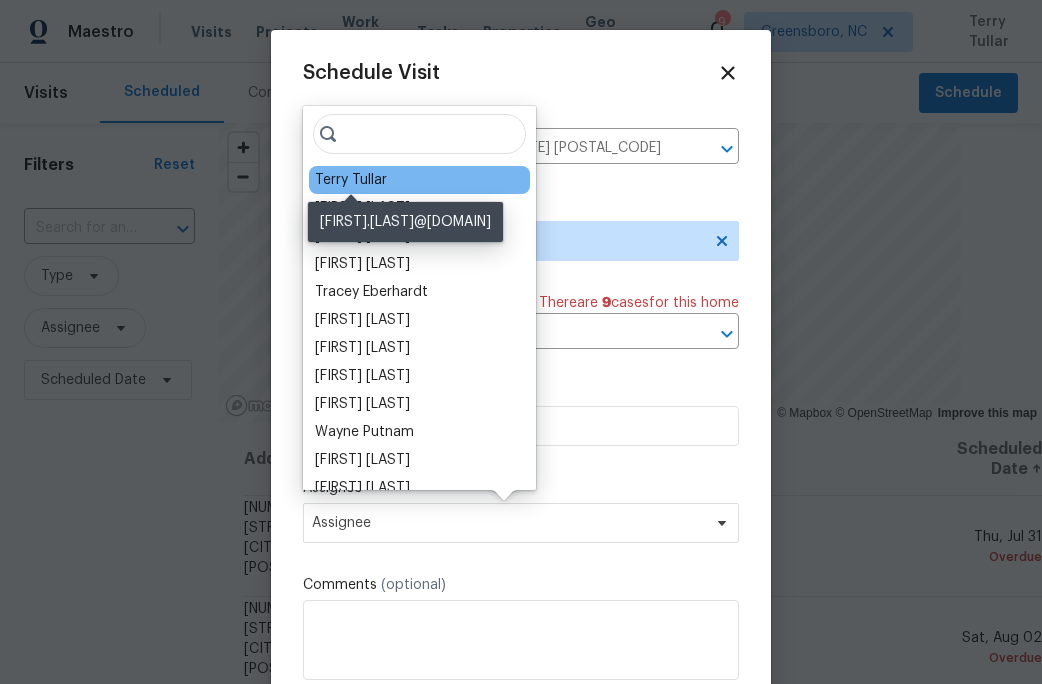 click on "Terry Tullar" at bounding box center (351, 180) 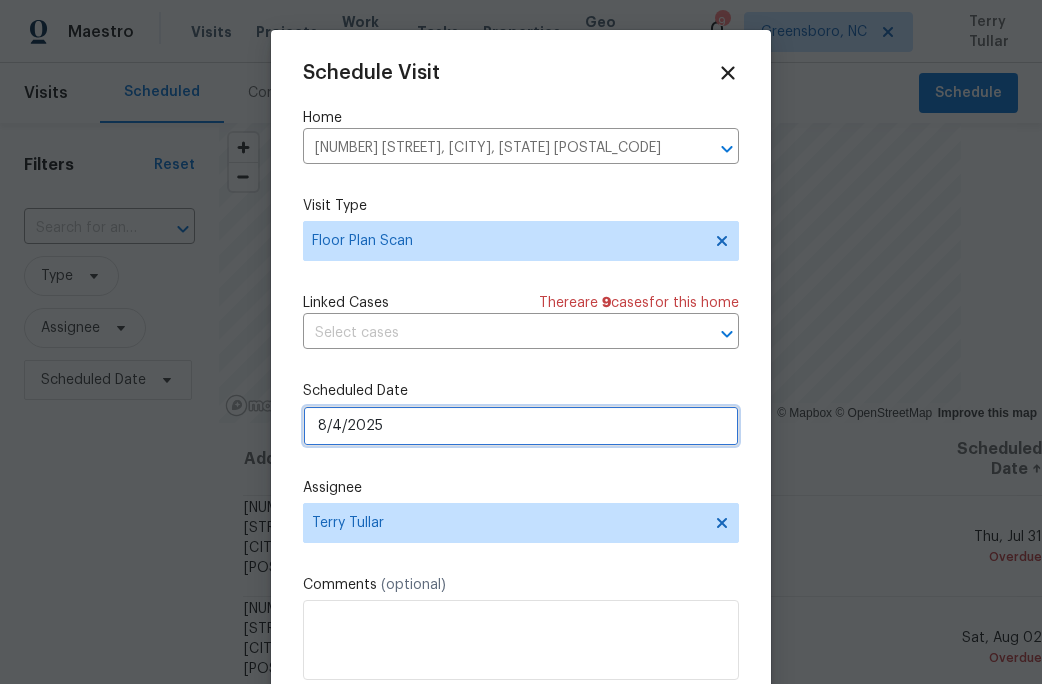 click on "8/4/2025" at bounding box center [521, 426] 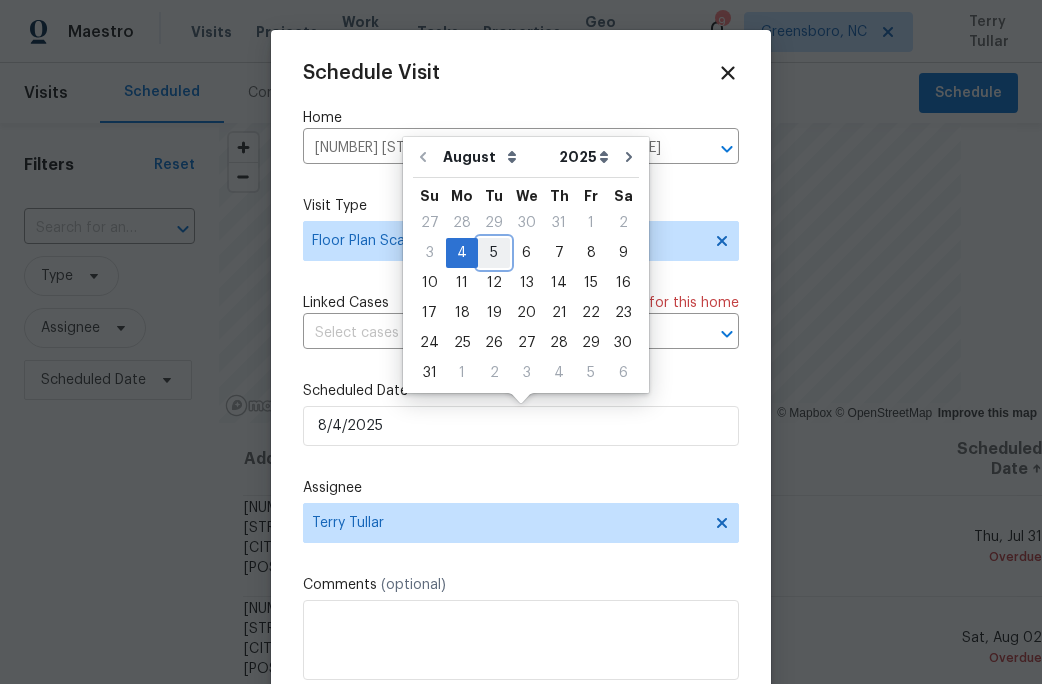 click on "5" at bounding box center (494, 253) 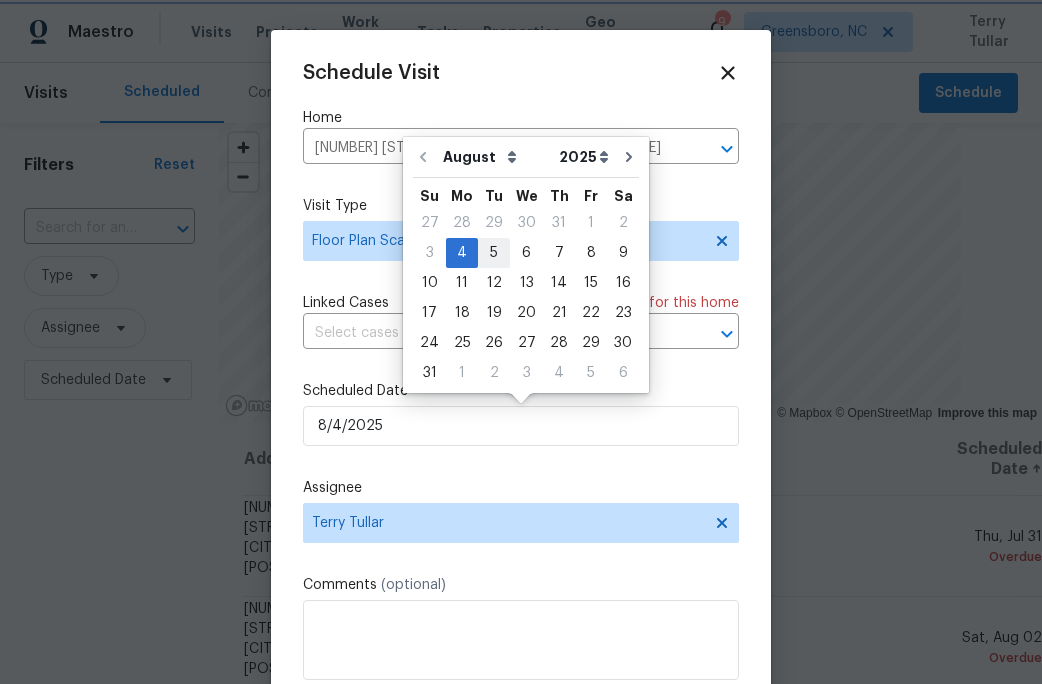 type on "8/5/2025" 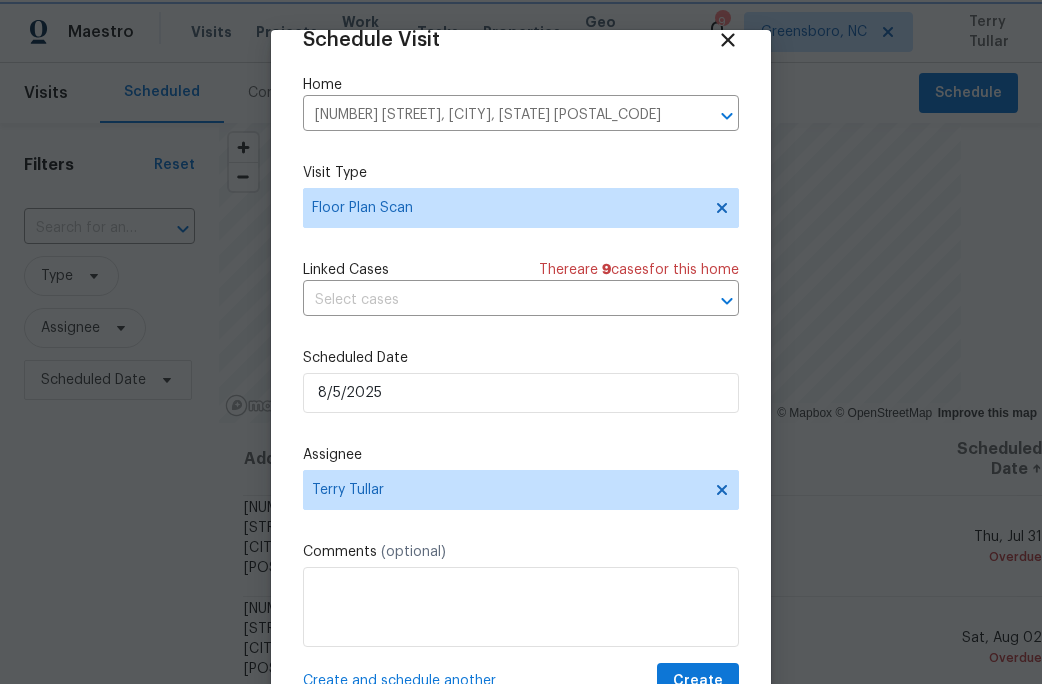 scroll, scrollTop: 36, scrollLeft: 0, axis: vertical 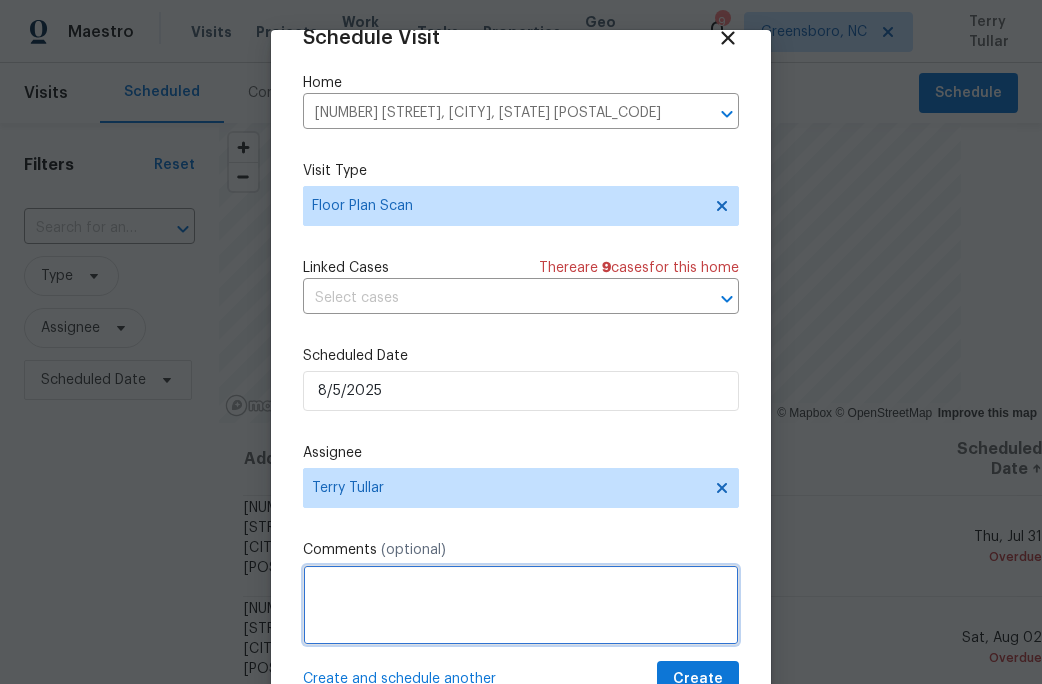 click at bounding box center [521, 605] 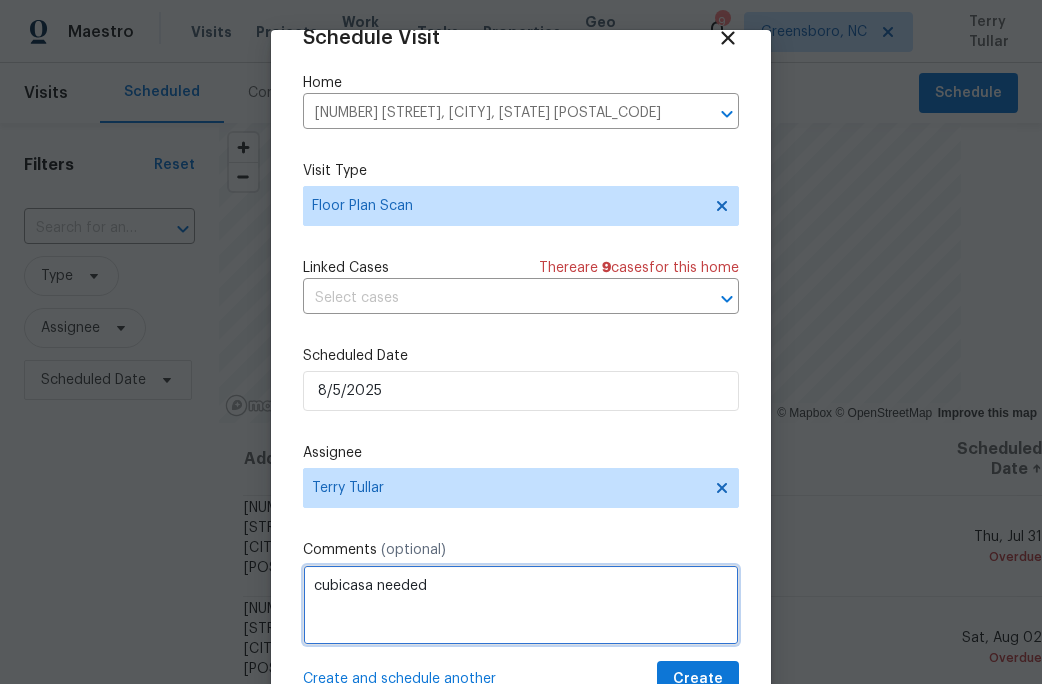 type on "cubicasa needed" 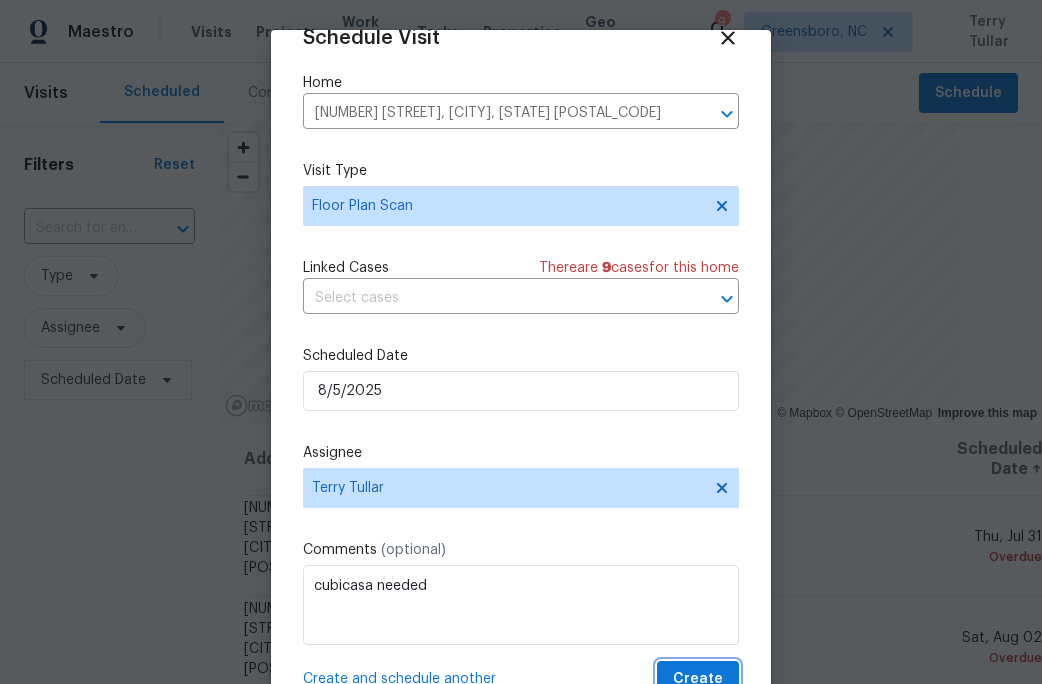 click on "Create" at bounding box center [698, 679] 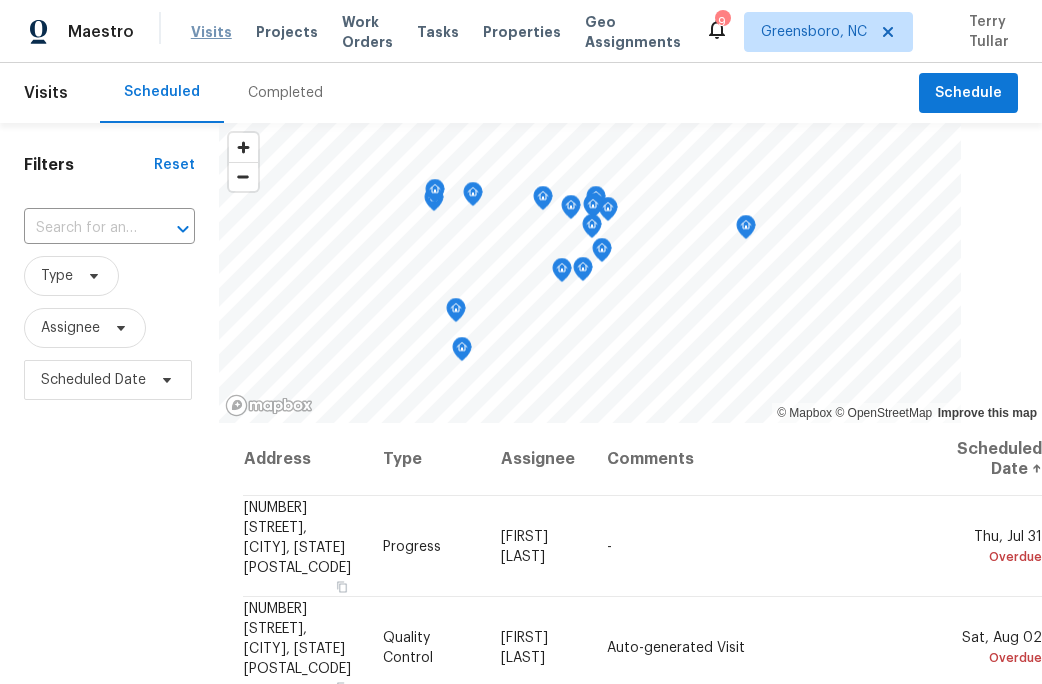 click on "Visits" at bounding box center [211, 32] 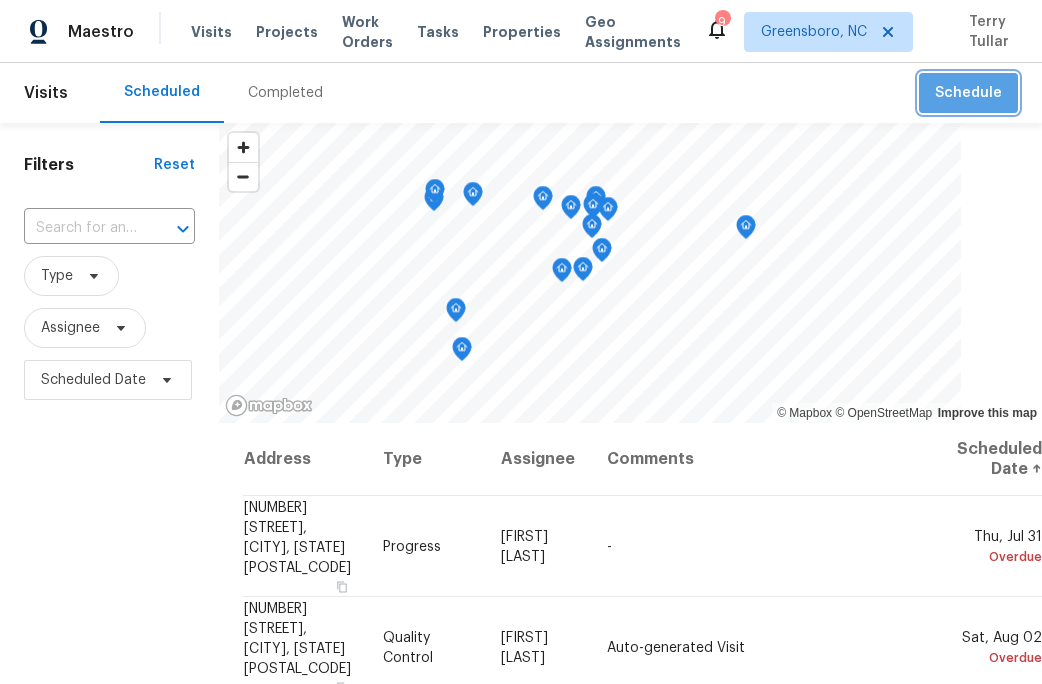 click on "Schedule" at bounding box center (968, 93) 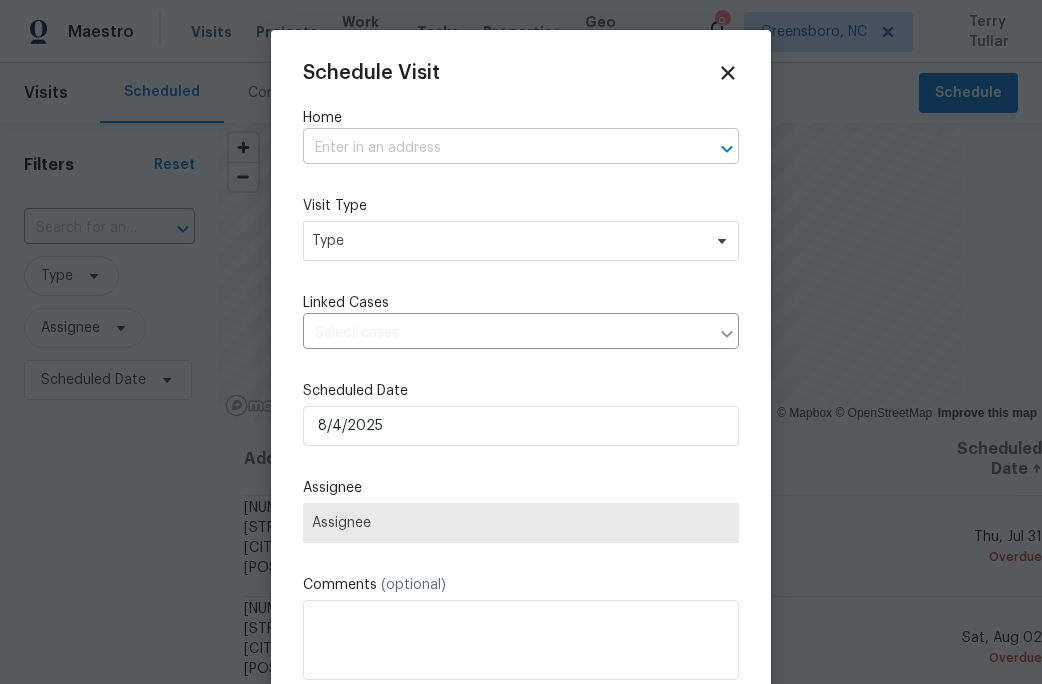 click at bounding box center (493, 148) 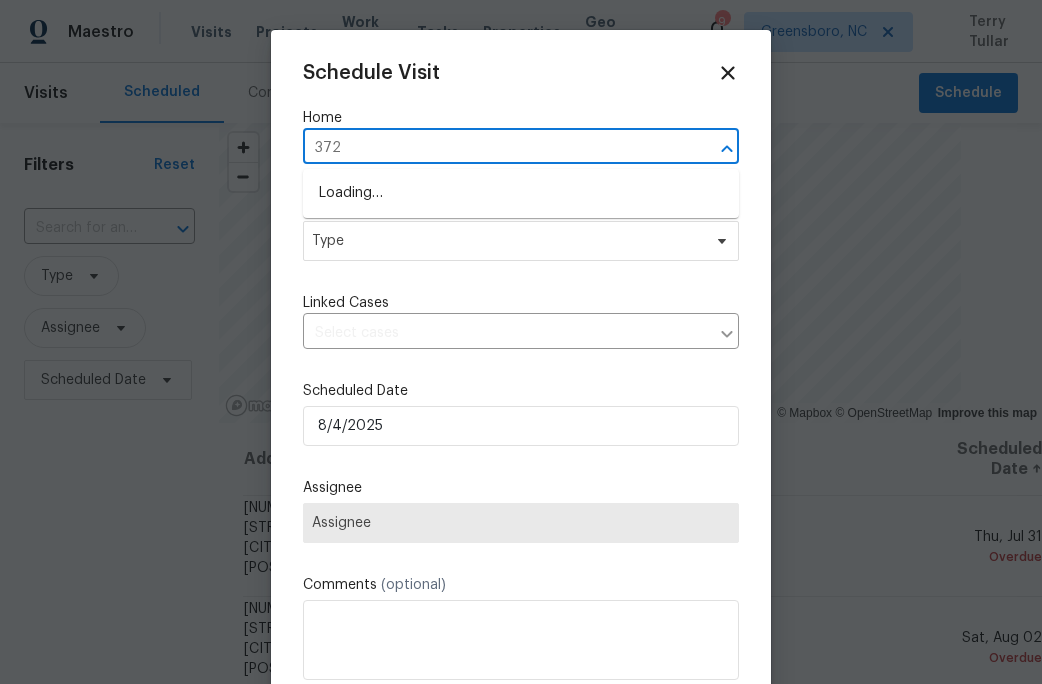 type on "3720" 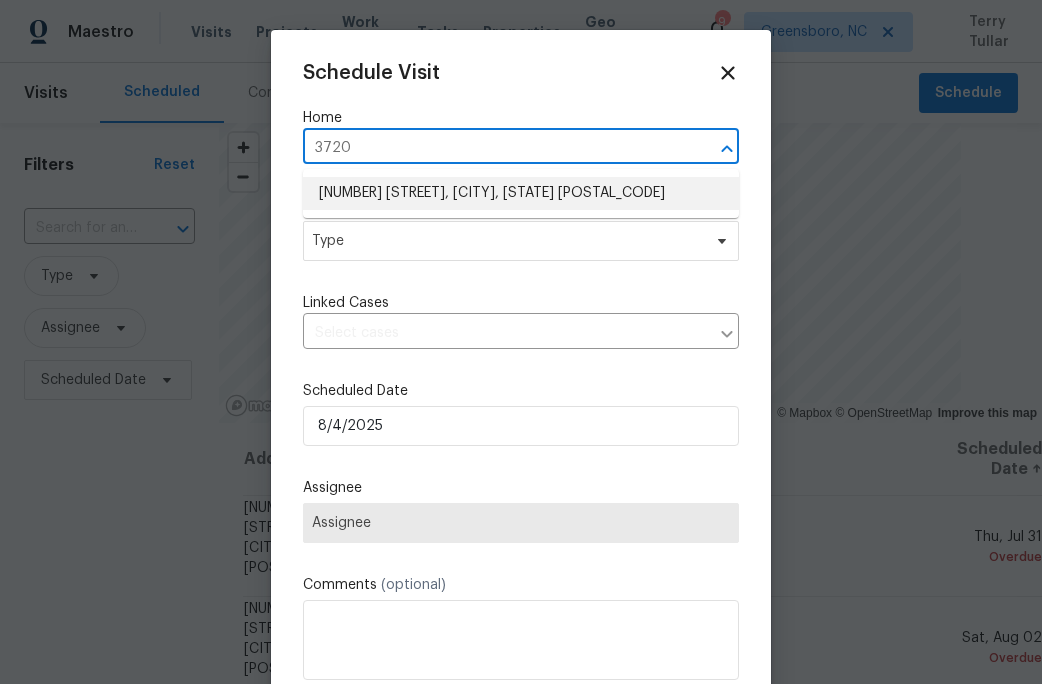 click on "[NUMBER] [STREET], [CITY], [STATE] [POSTAL_CODE]" at bounding box center (521, 193) 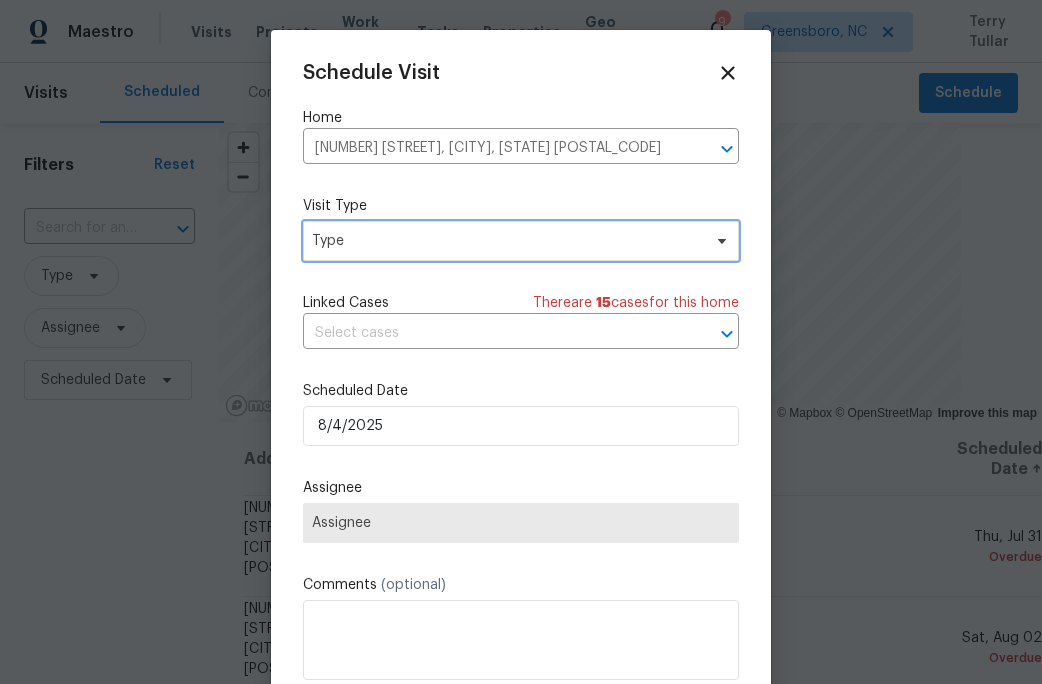 click on "Type" at bounding box center (506, 241) 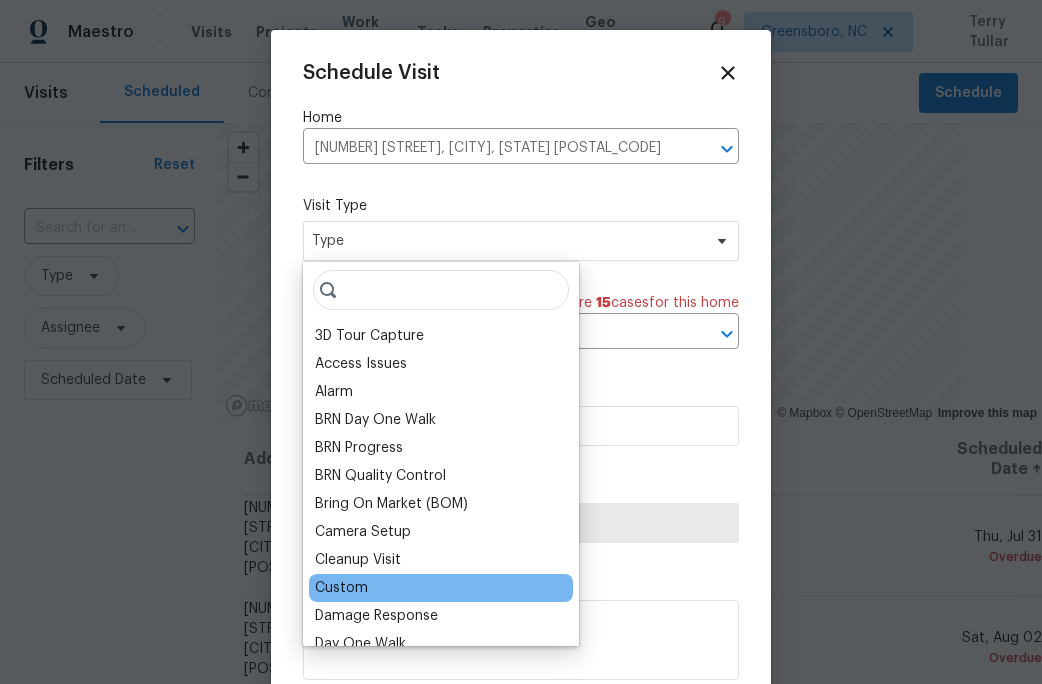 click on "Custom" at bounding box center [341, 588] 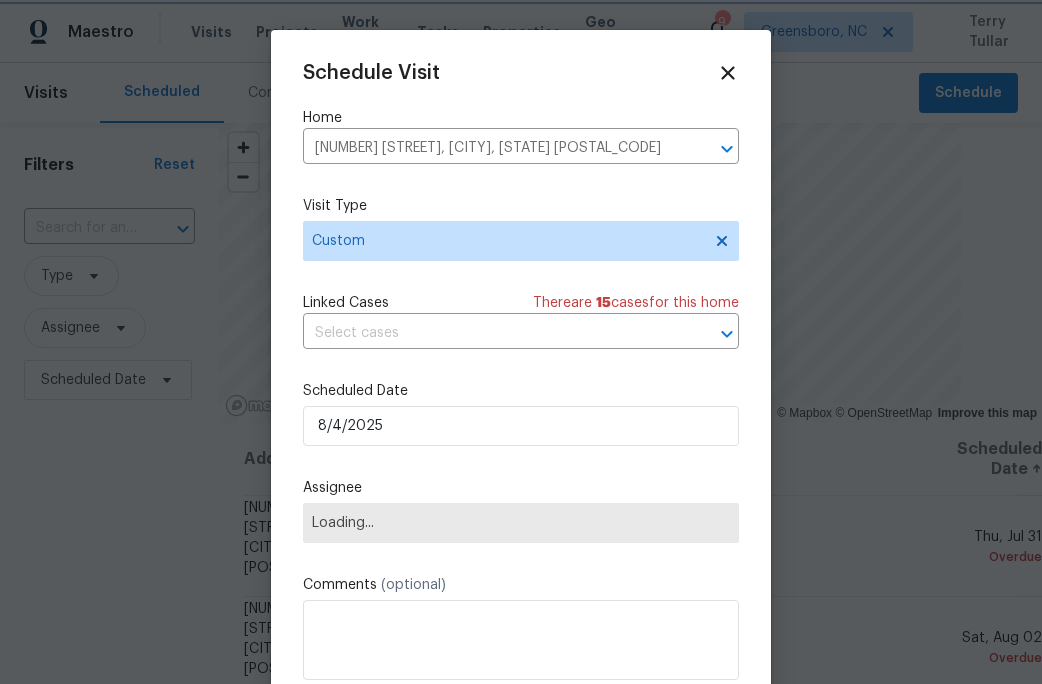 scroll, scrollTop: 36, scrollLeft: 0, axis: vertical 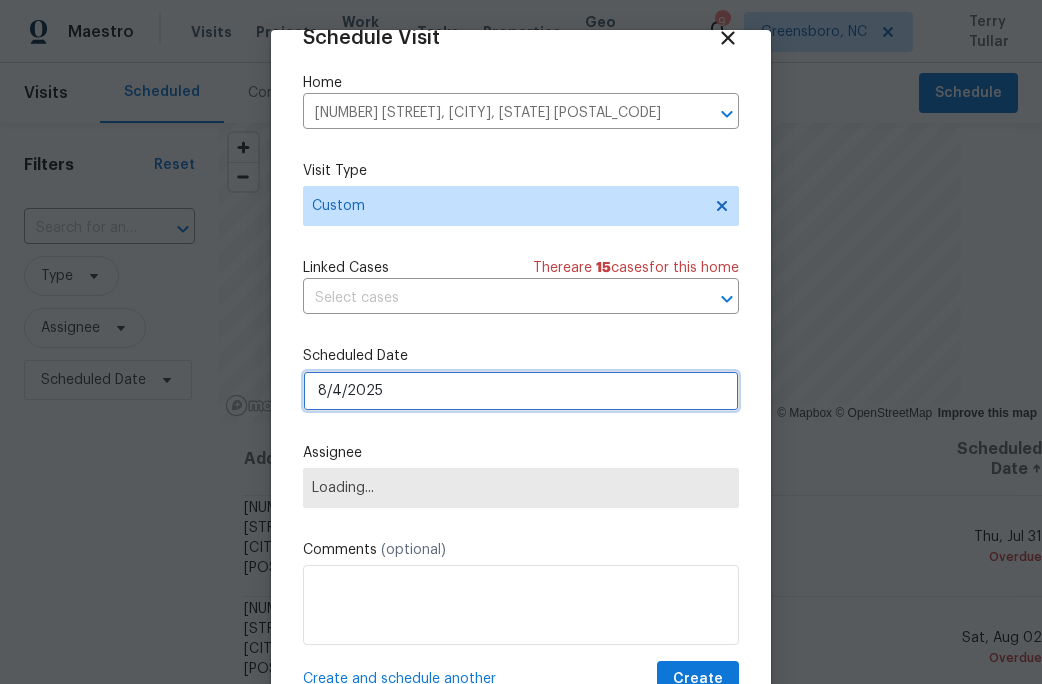 click on "8/4/2025" at bounding box center [521, 391] 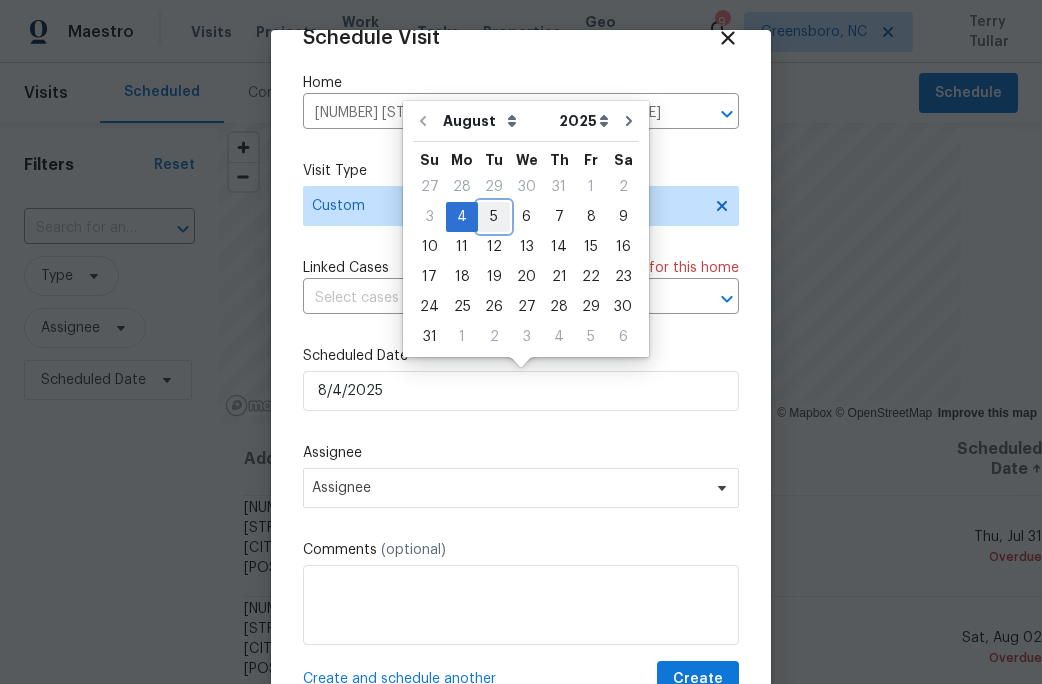 click on "5" at bounding box center (494, 217) 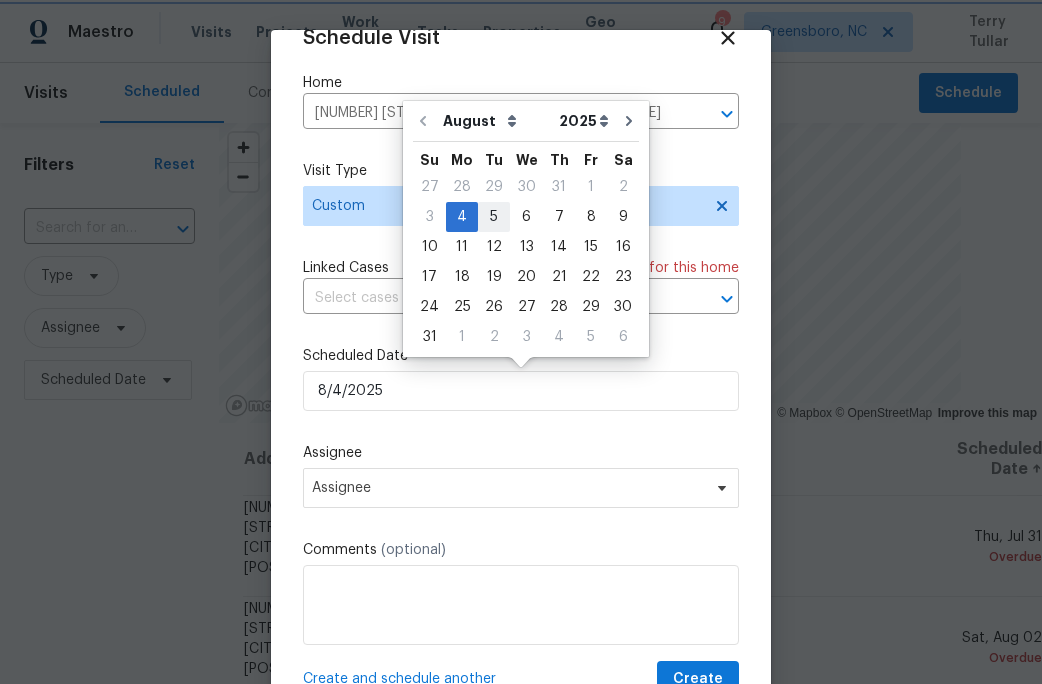 type on "8/5/2025" 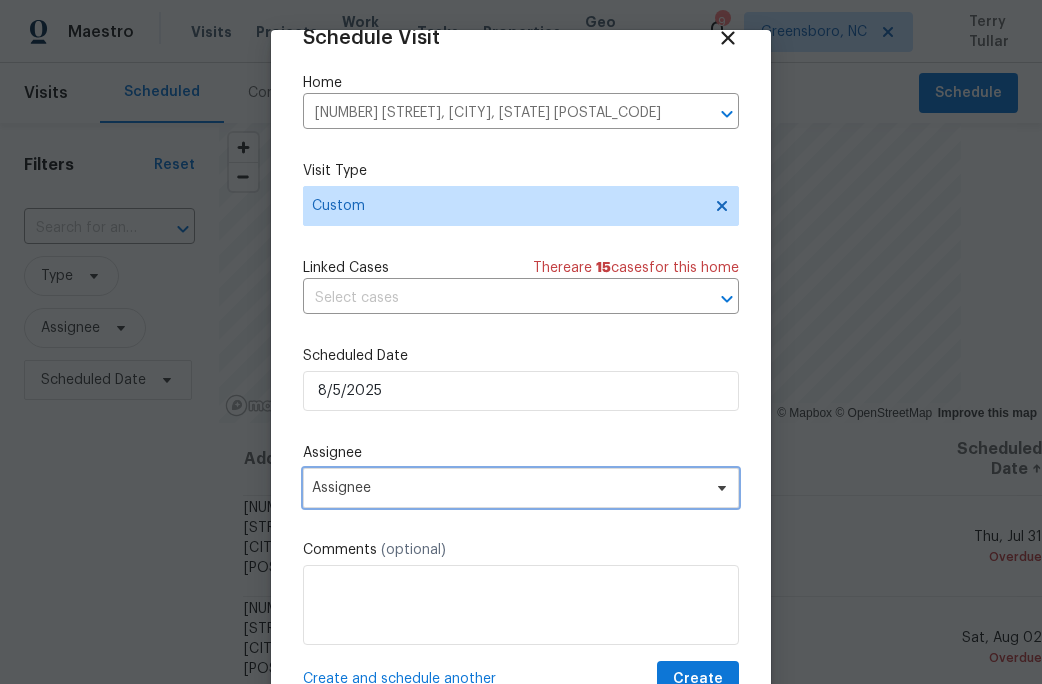 click on "Assignee" at bounding box center (508, 488) 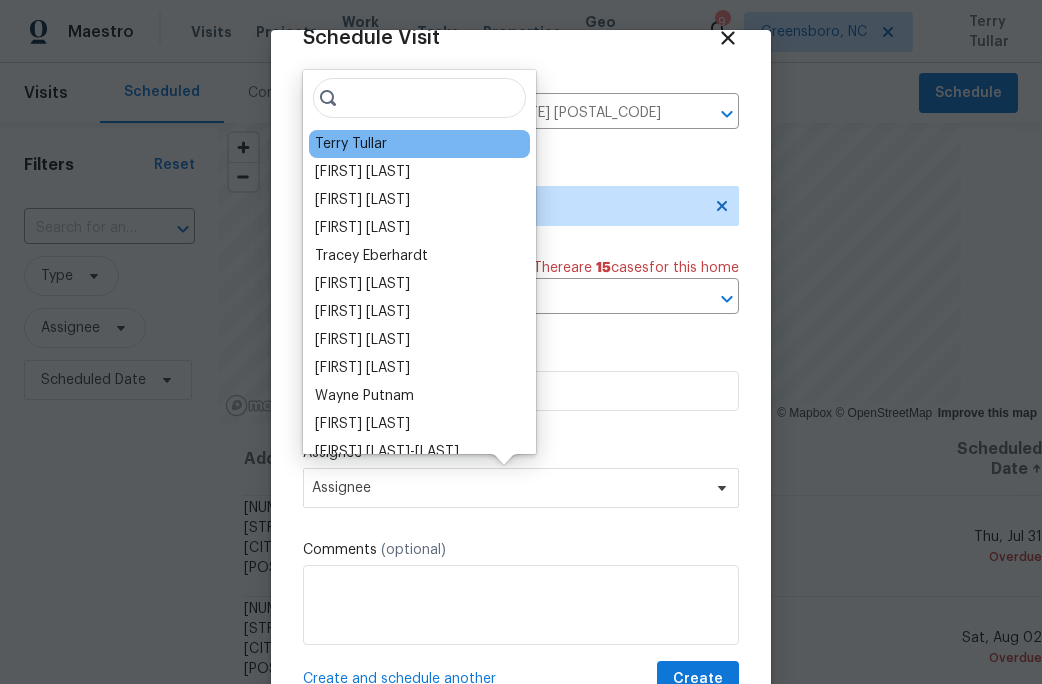 click on "Terry Tullar" at bounding box center [351, 144] 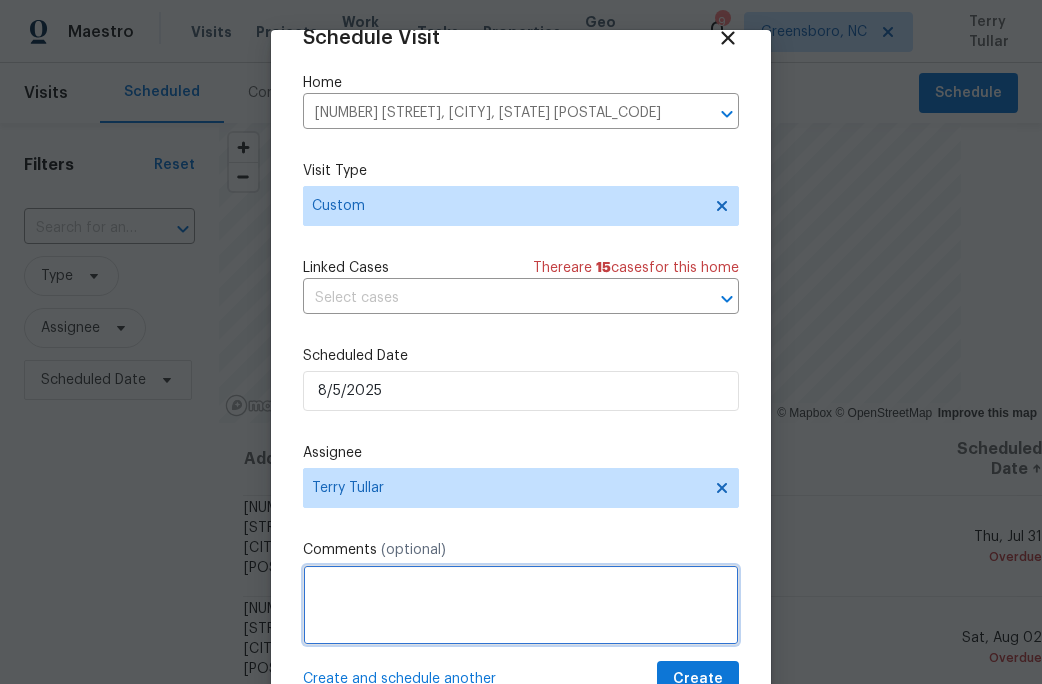 click at bounding box center (521, 605) 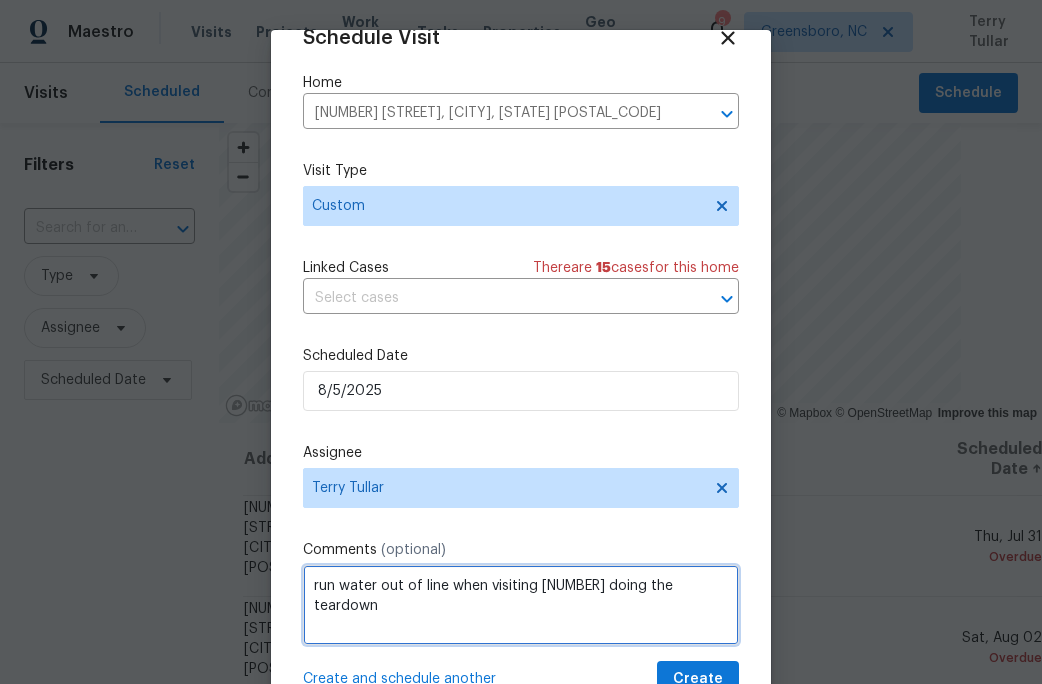 type on "run water out of line when visiting [NUMBER] doing the teardown" 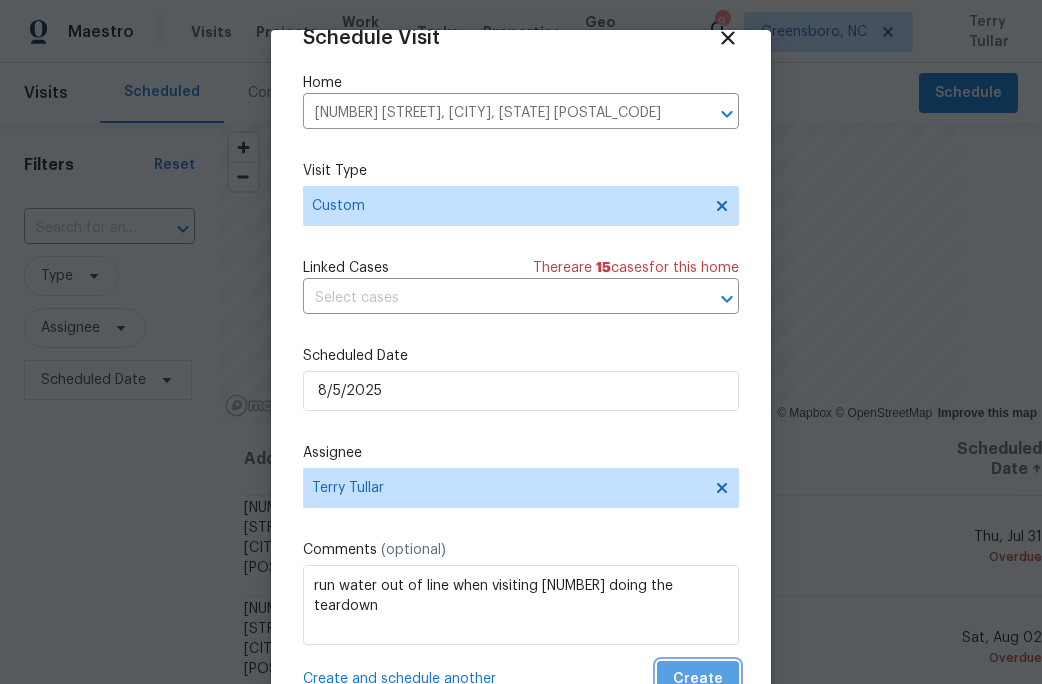click on "Create" at bounding box center (698, 679) 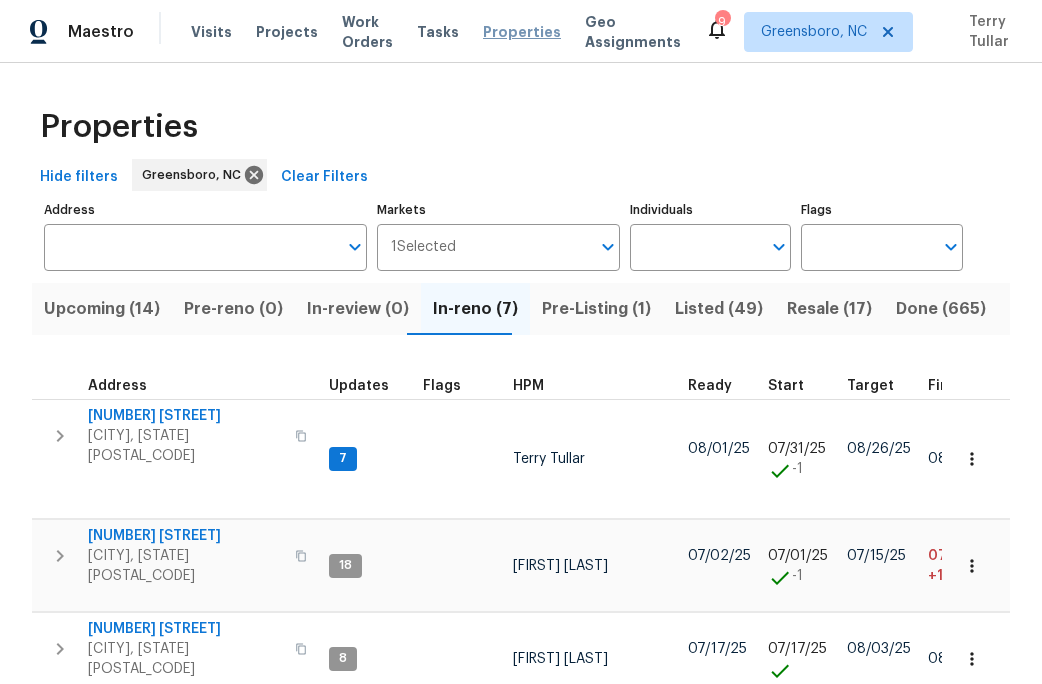 scroll, scrollTop: 0, scrollLeft: 0, axis: both 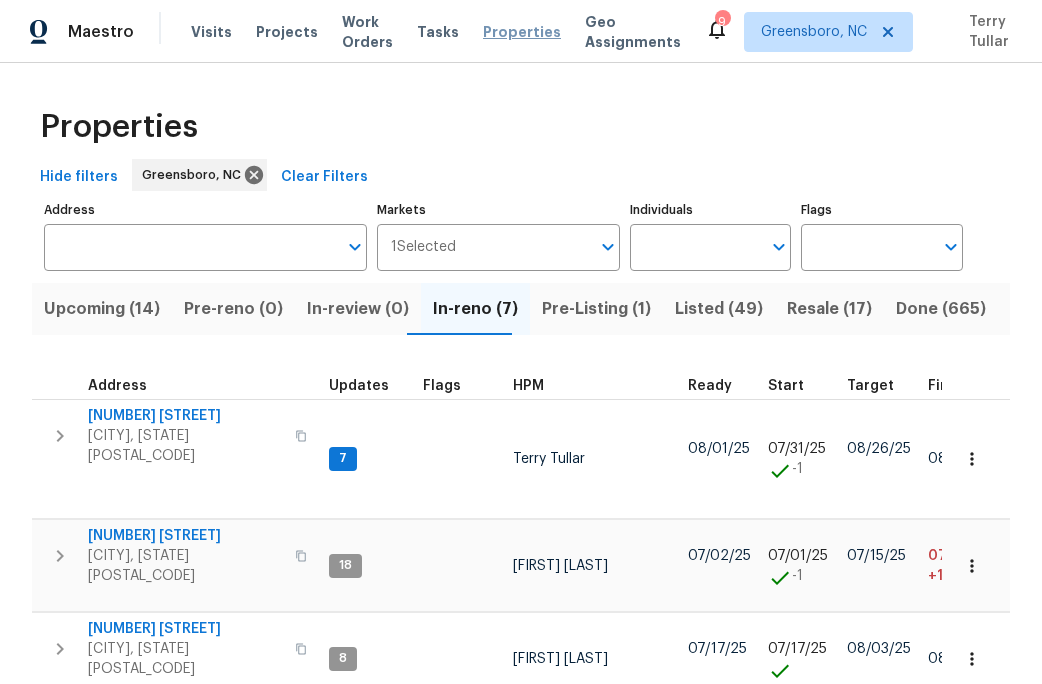 click on "Properties" at bounding box center (522, 32) 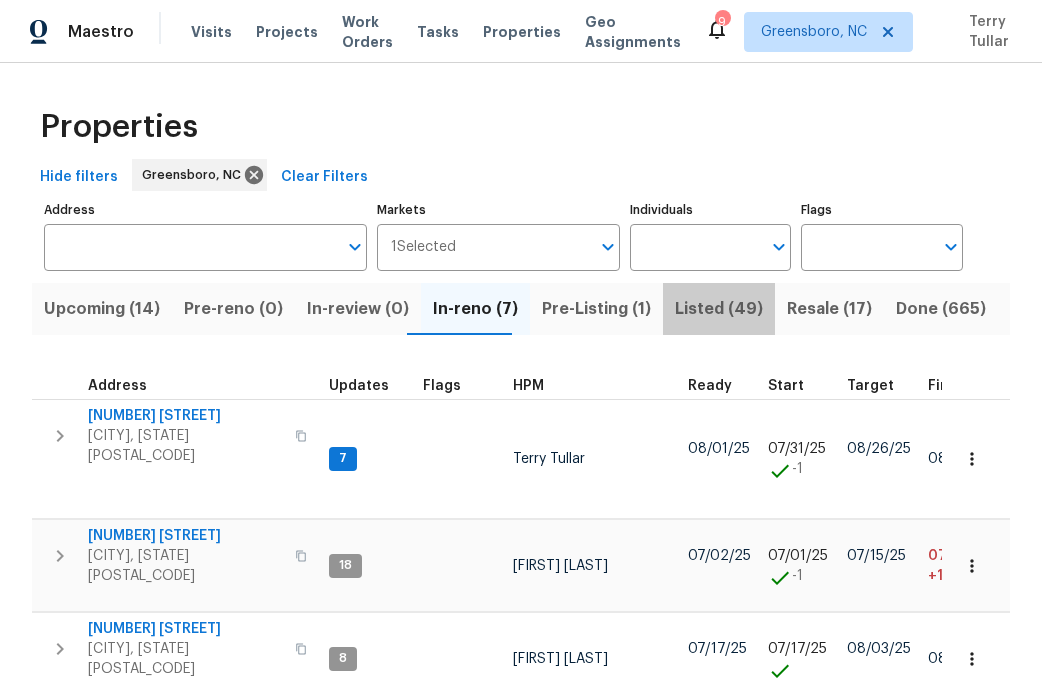 click on "Listed (49)" at bounding box center [719, 309] 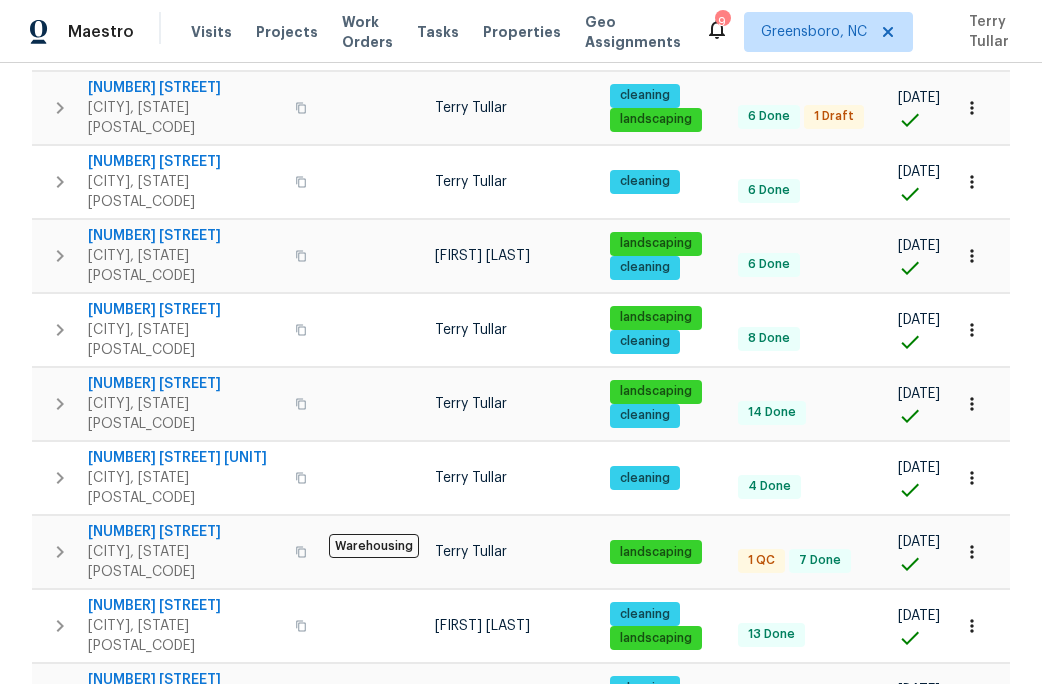 scroll, scrollTop: 861, scrollLeft: 0, axis: vertical 